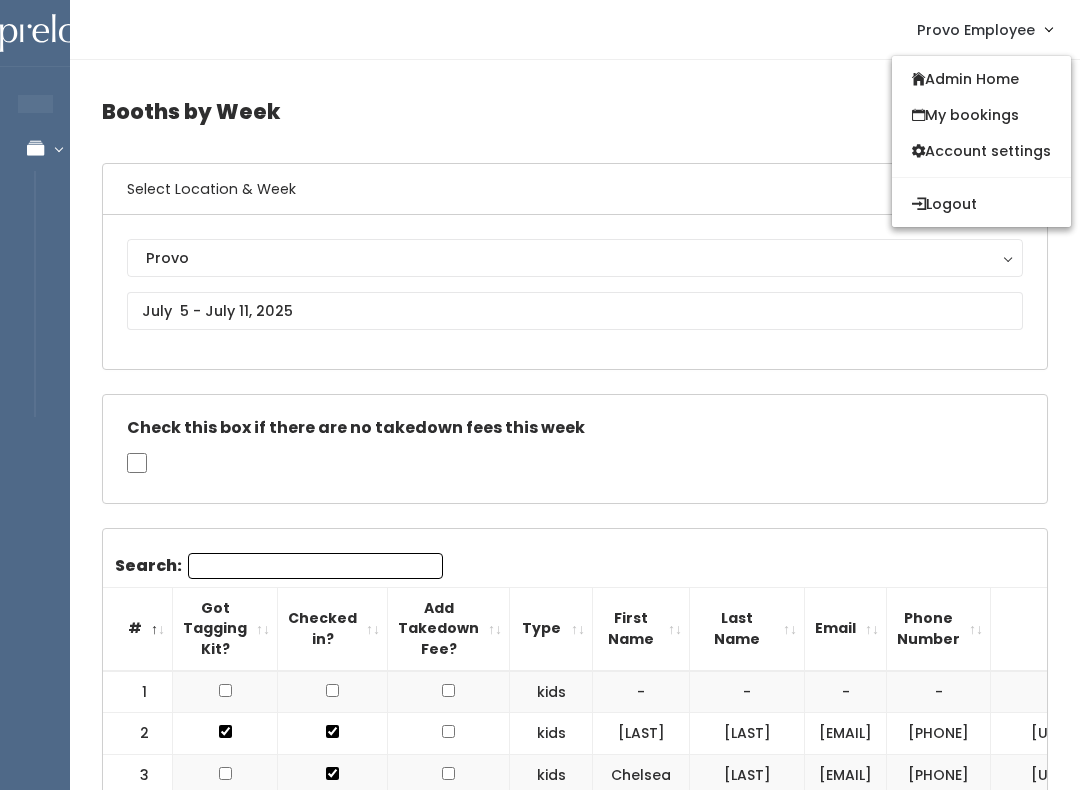 scroll, scrollTop: 0, scrollLeft: 0, axis: both 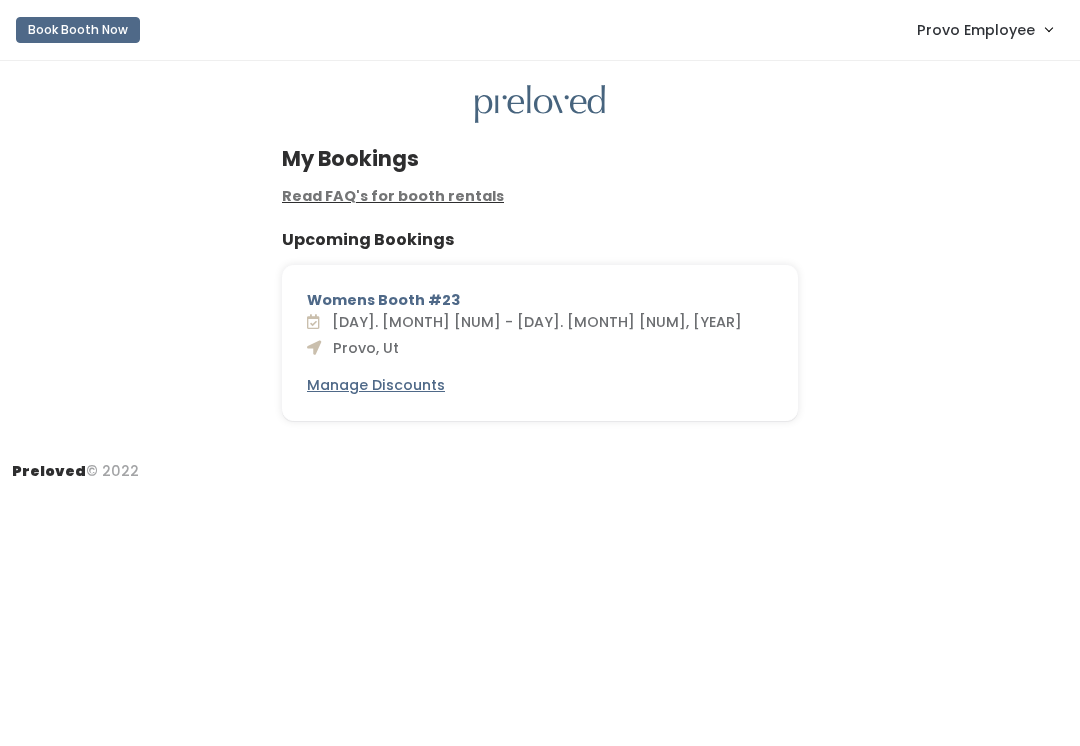 click on "Book Booth Now" at bounding box center (78, 30) 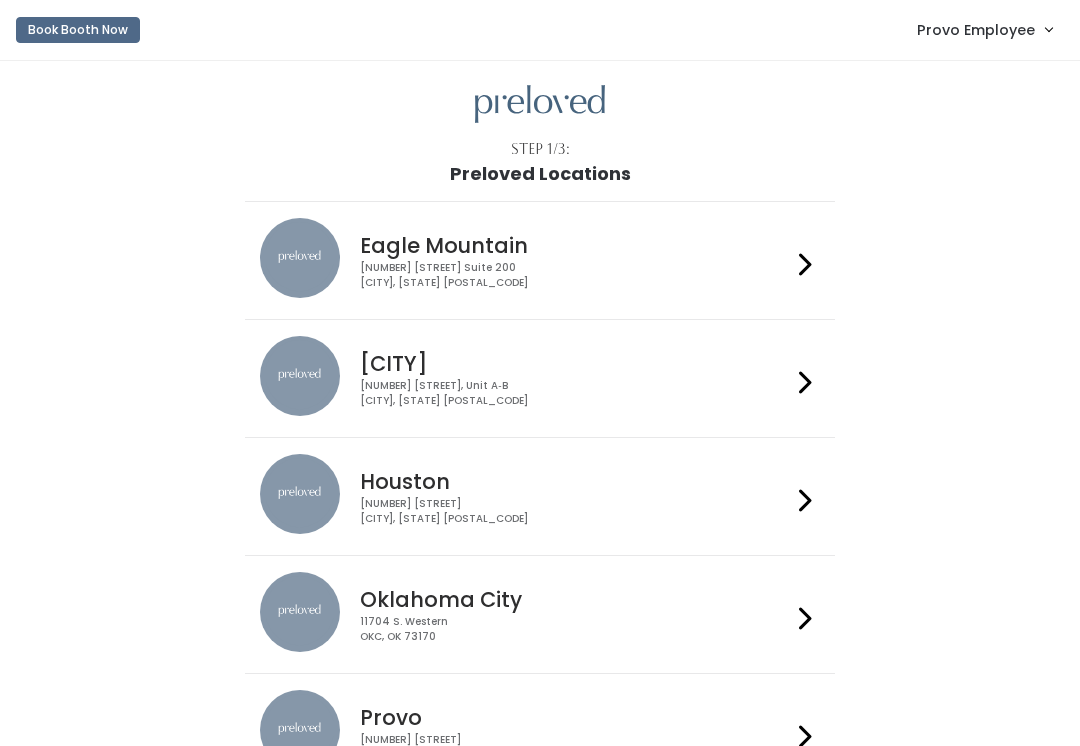 scroll, scrollTop: 0, scrollLeft: 0, axis: both 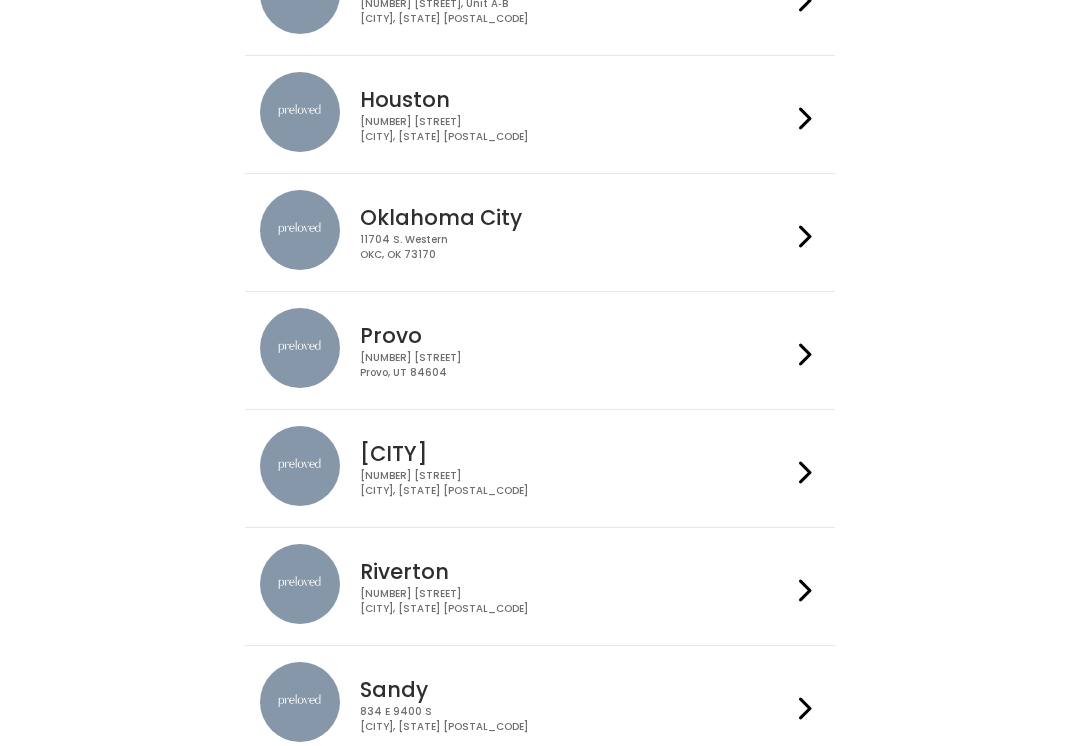 click on "Provo" at bounding box center (575, 335) 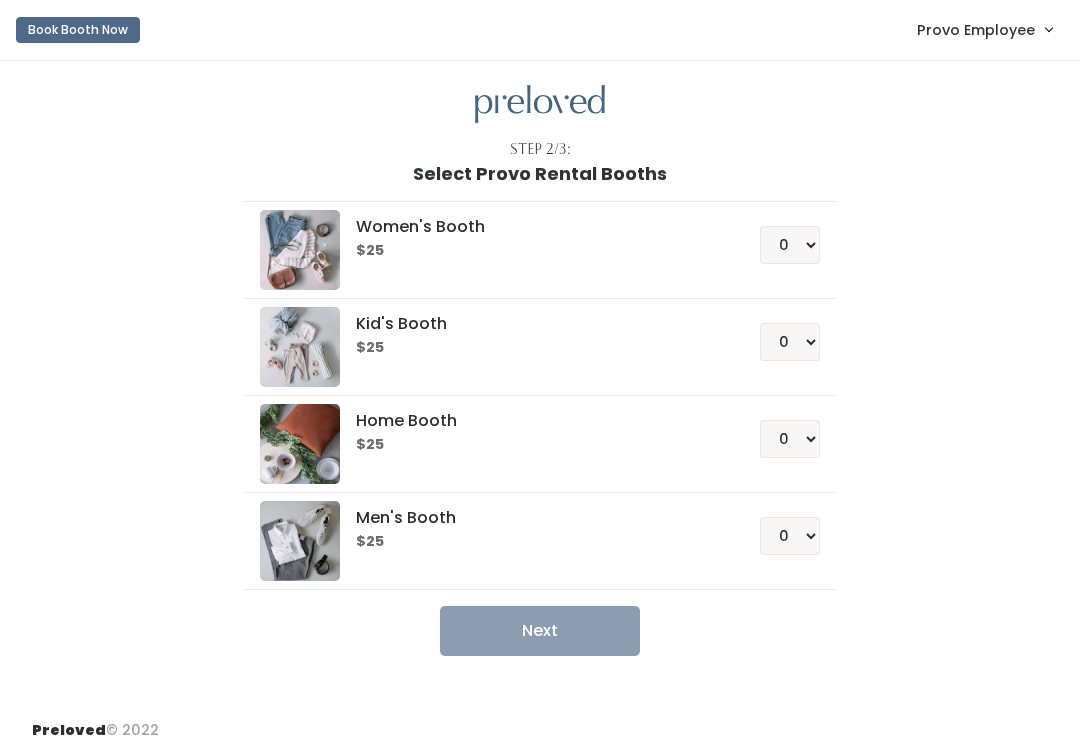 scroll, scrollTop: 0, scrollLeft: 0, axis: both 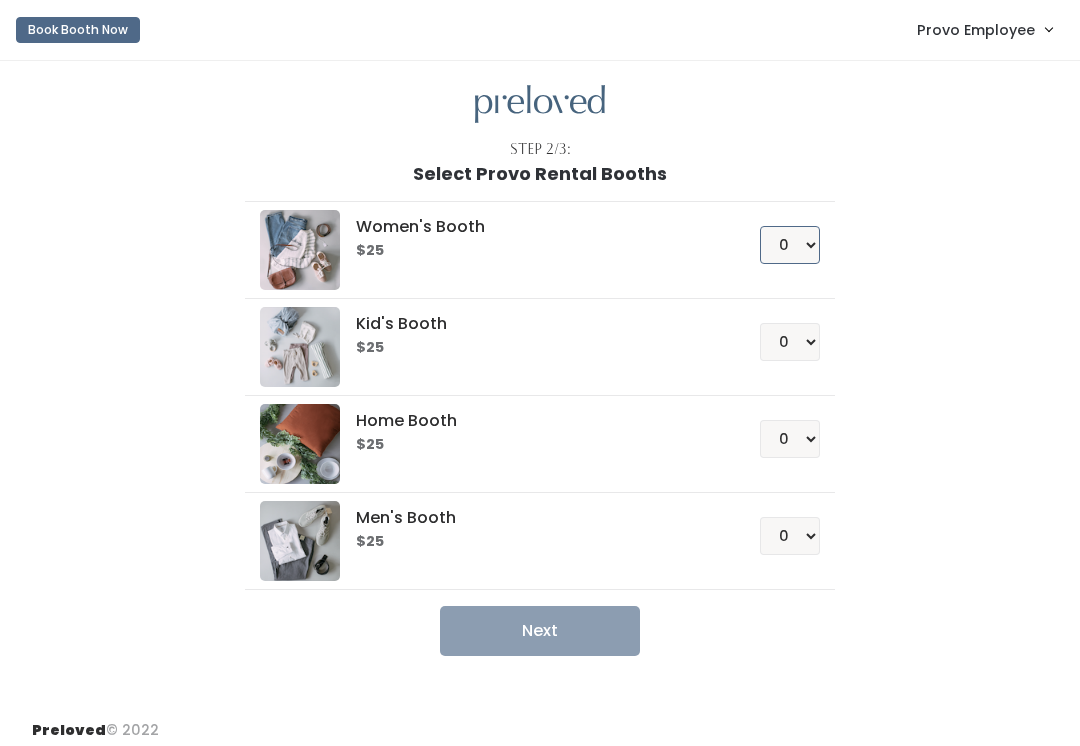 click on "0
1
2
3
4" at bounding box center [790, 245] 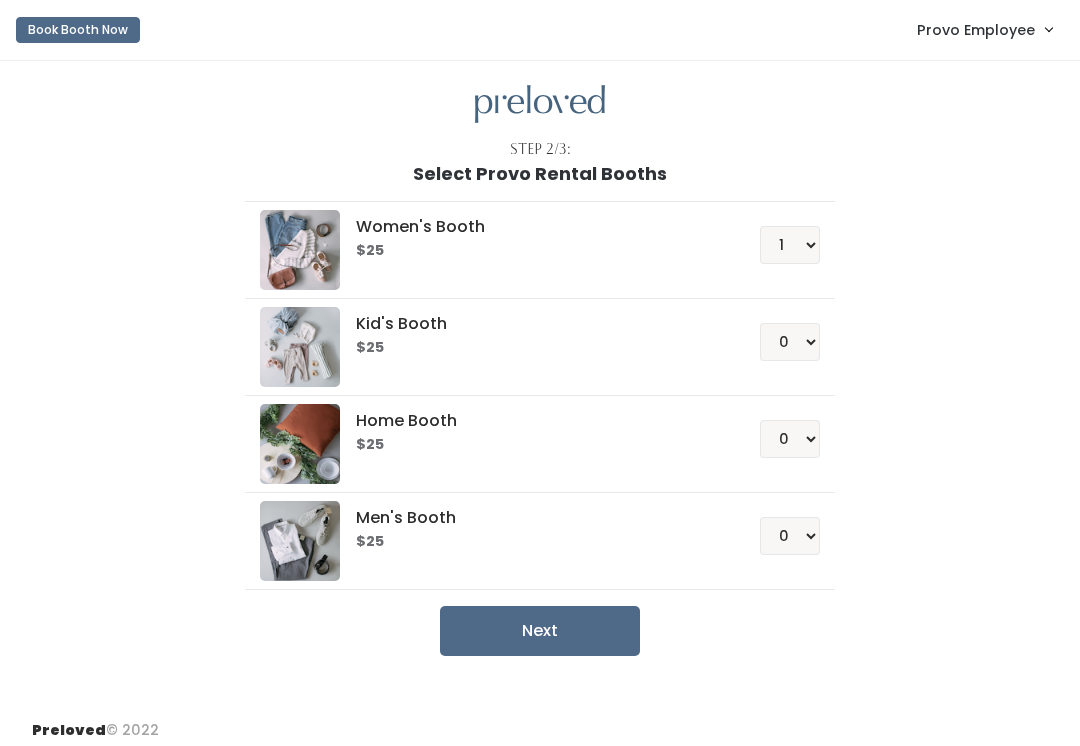 click on "Next" at bounding box center (540, 631) 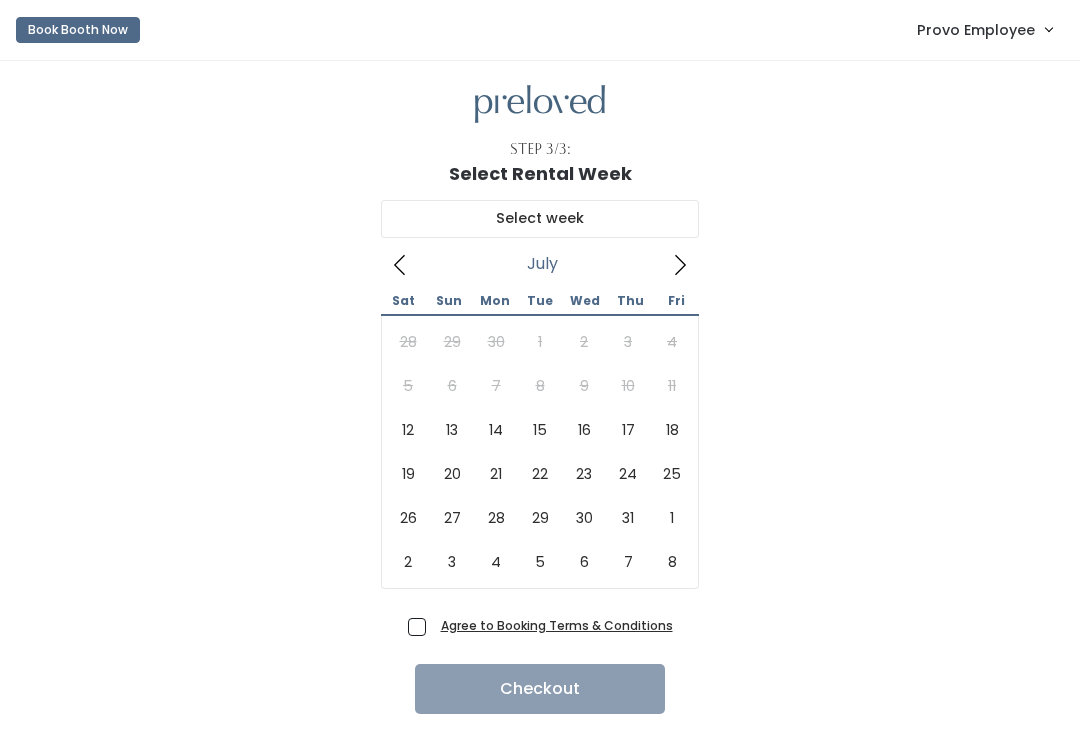 scroll, scrollTop: 0, scrollLeft: 0, axis: both 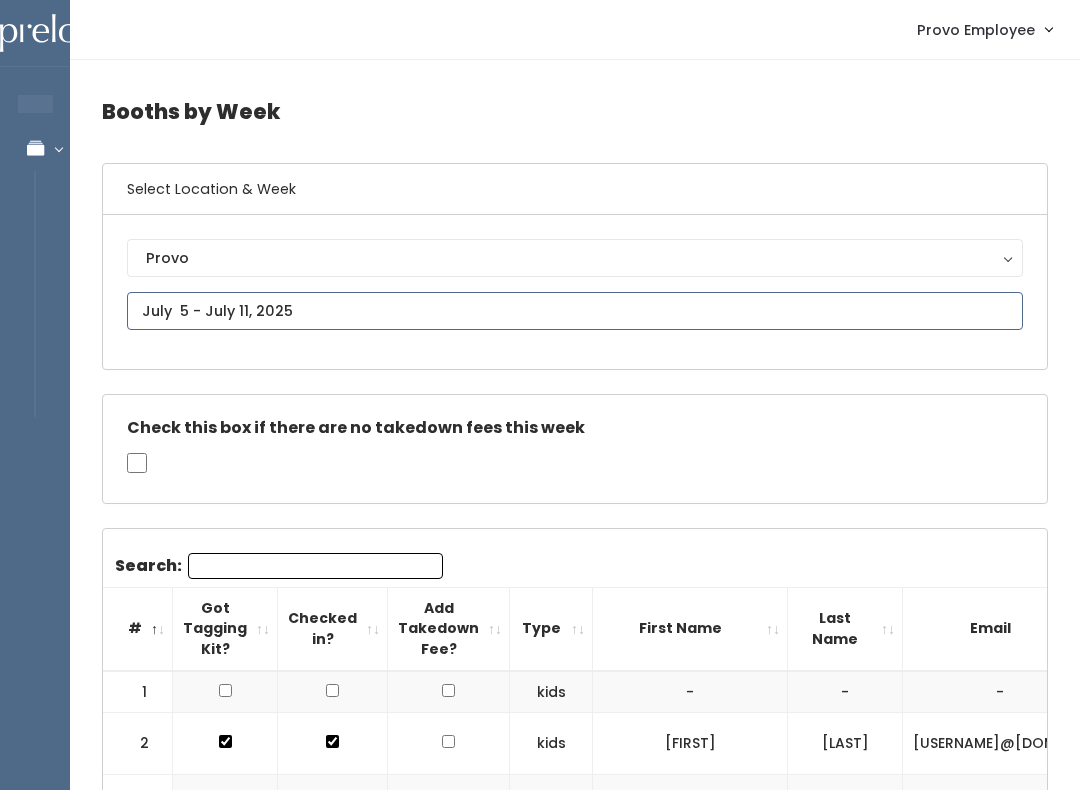click at bounding box center (575, 311) 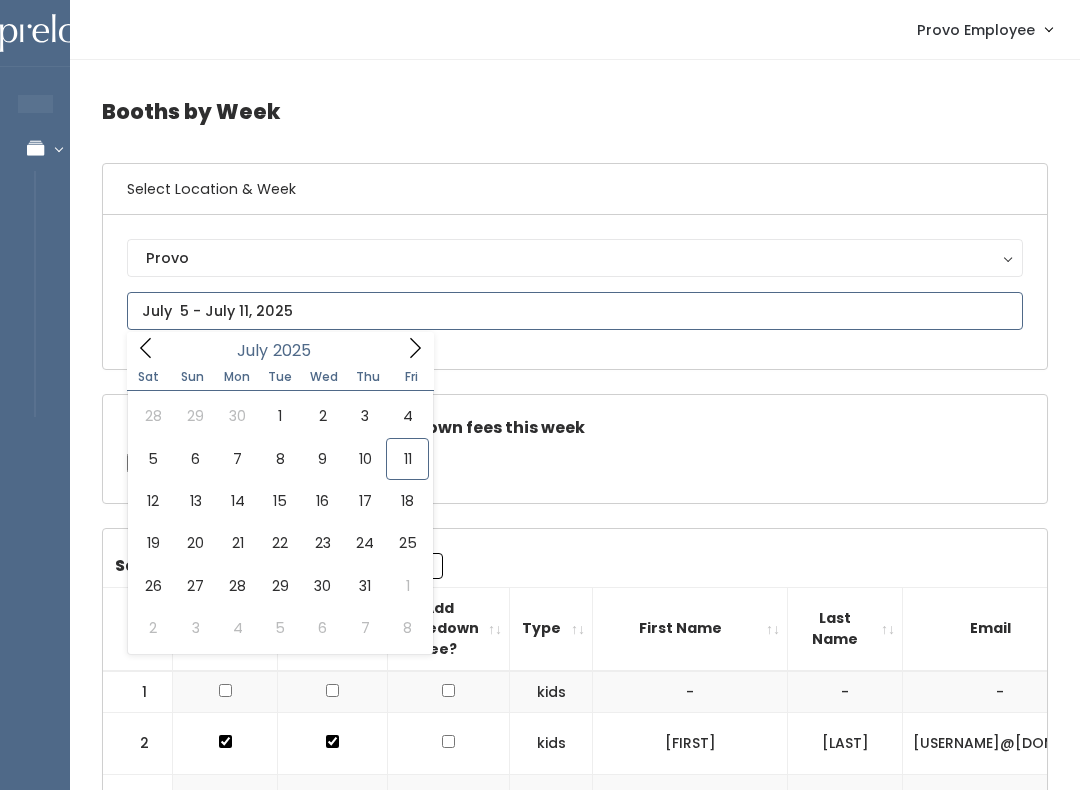 type on "July 12 to July 18" 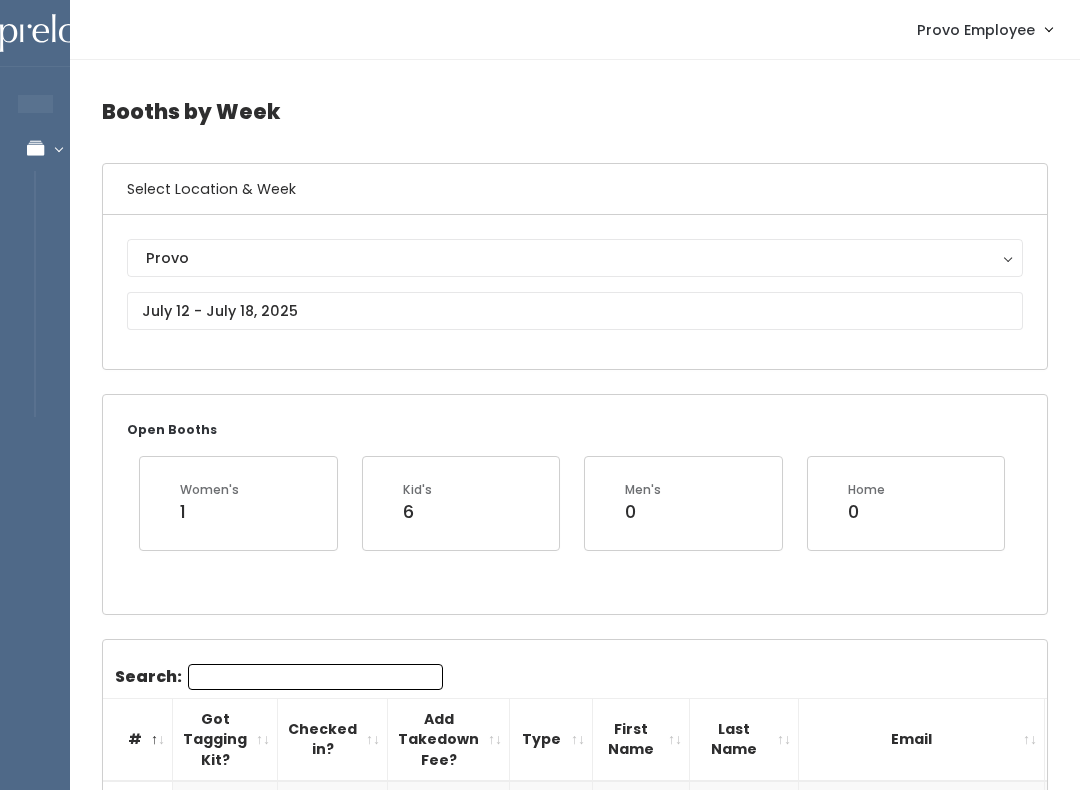 scroll, scrollTop: 0, scrollLeft: 0, axis: both 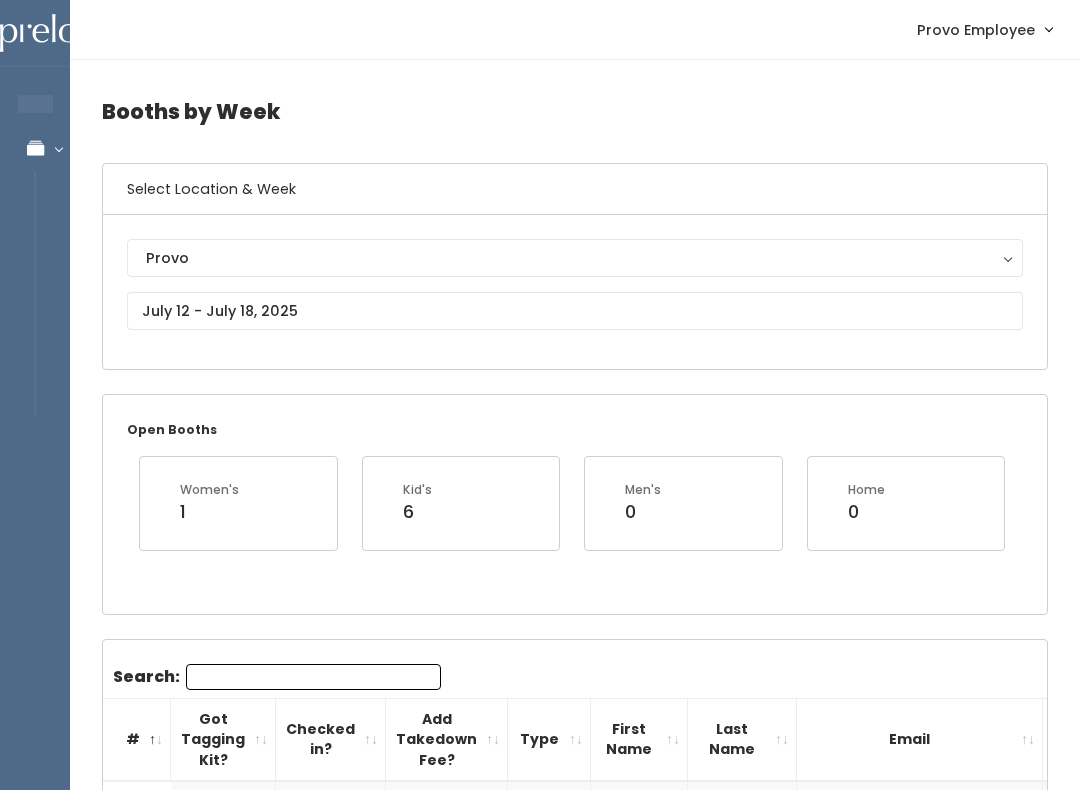 click on "Provo Employee" at bounding box center [976, 30] 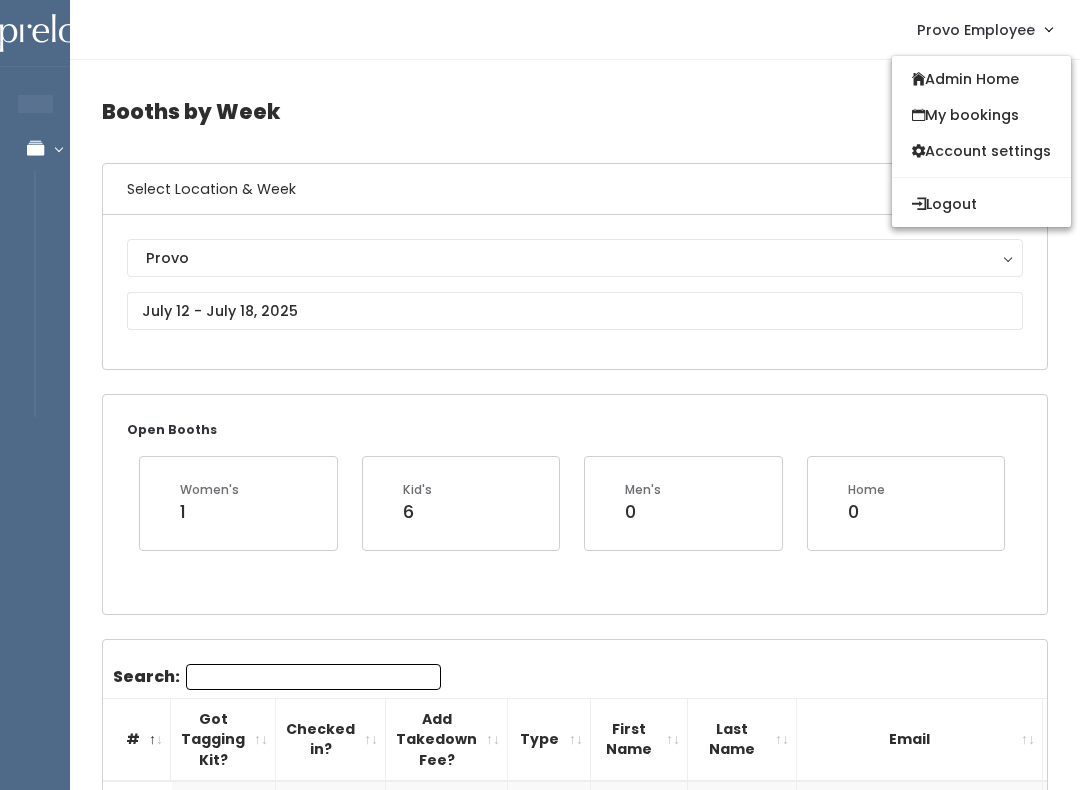 click on "Booths by Week" at bounding box center (575, 111) 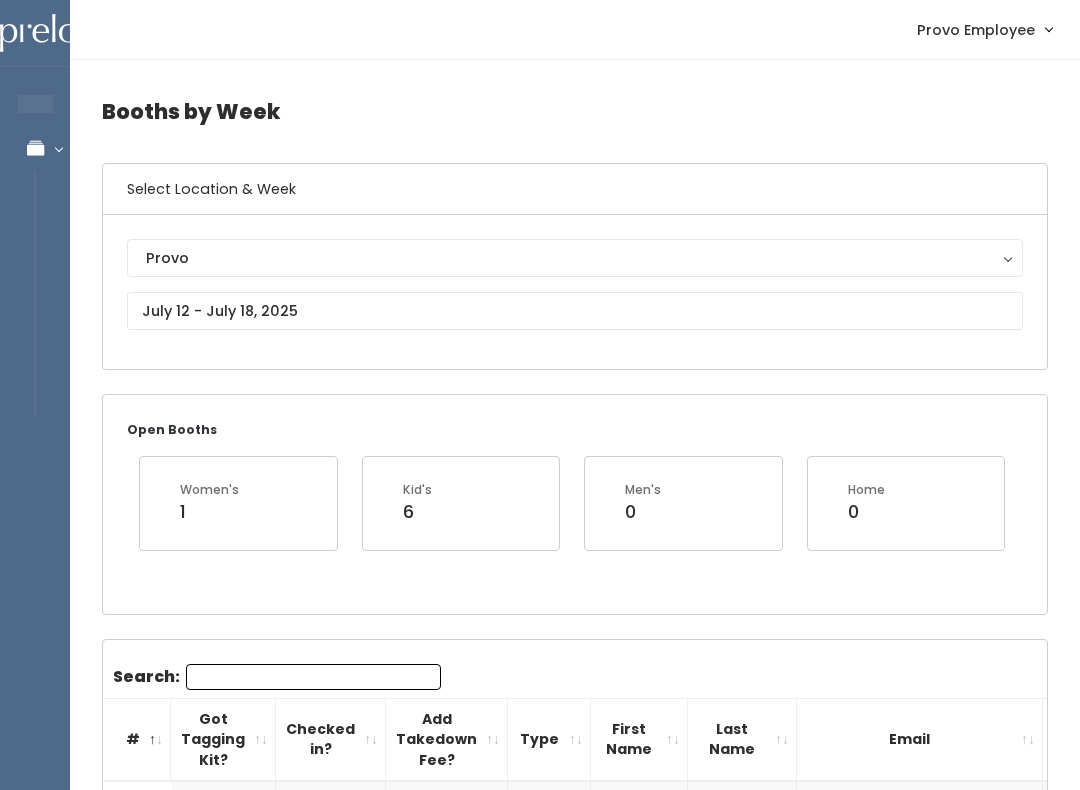 click on "Provo" at bounding box center [575, 258] 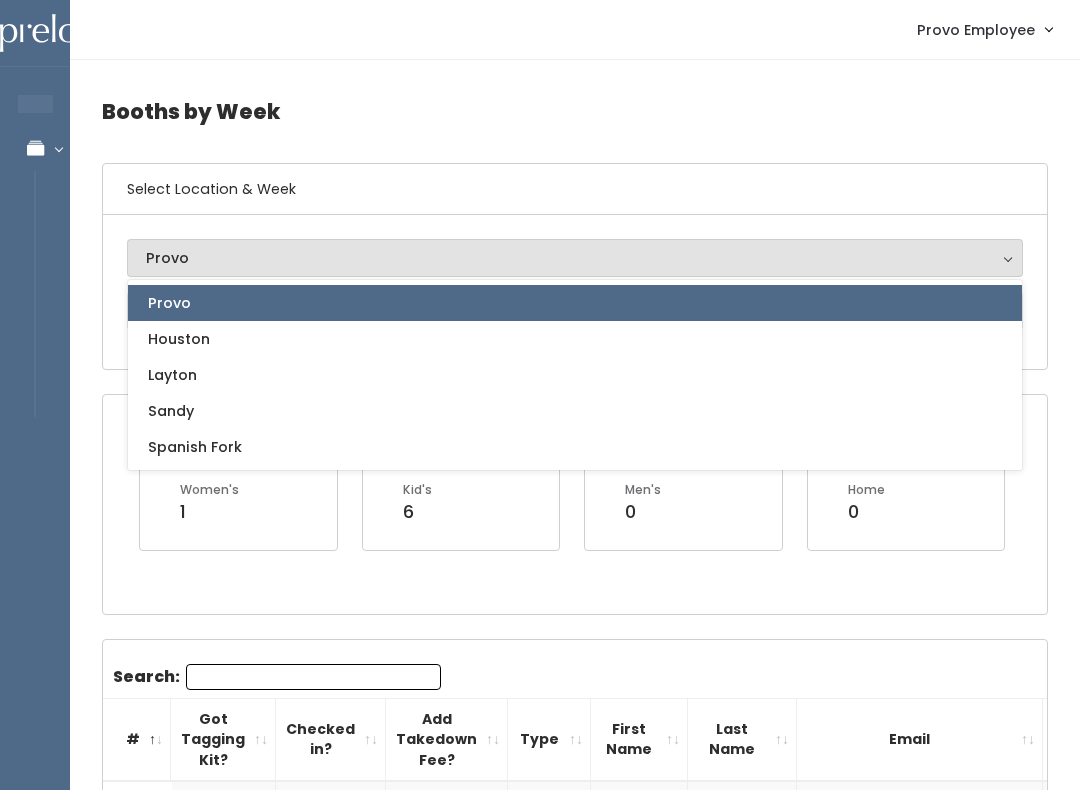 click on "Booths by Week" at bounding box center (575, 111) 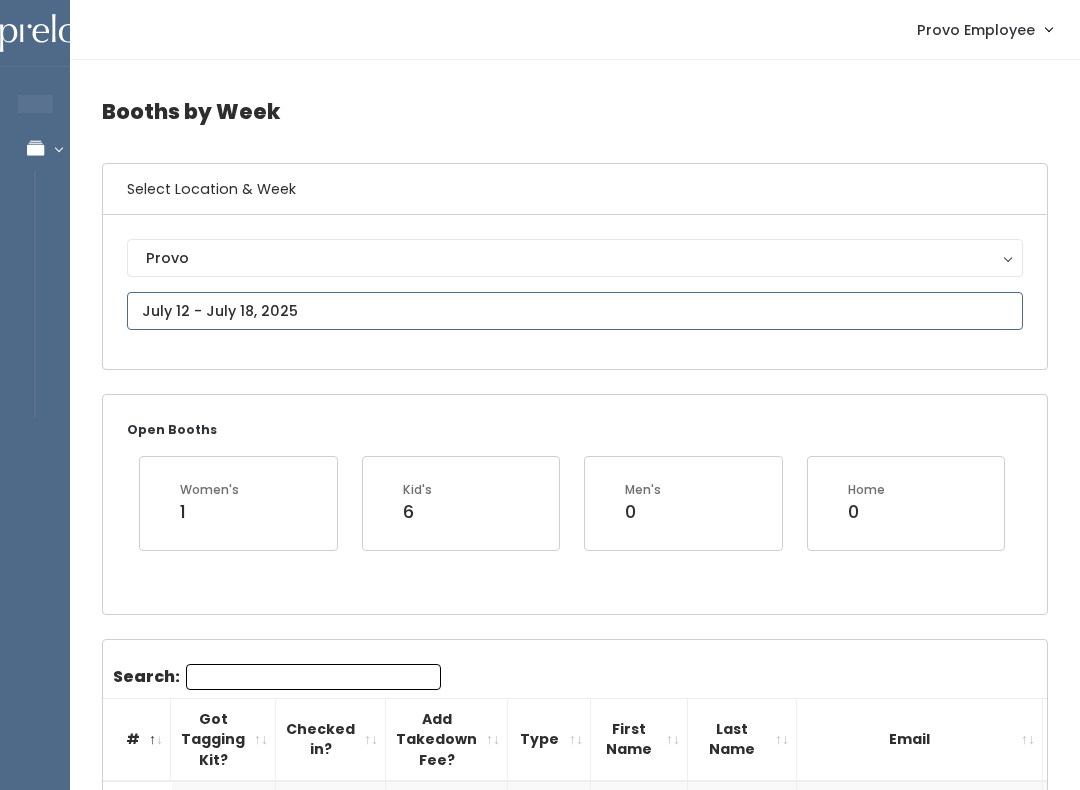click at bounding box center (575, 311) 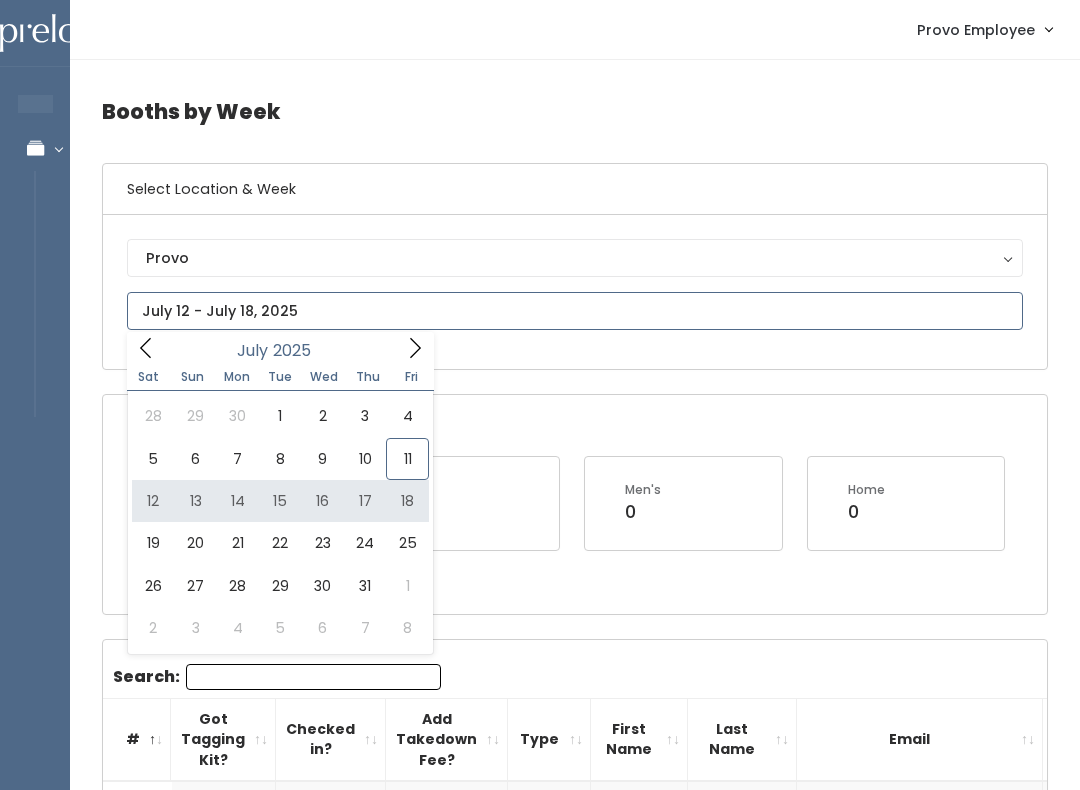 type on "[DATE] to [DATE]" 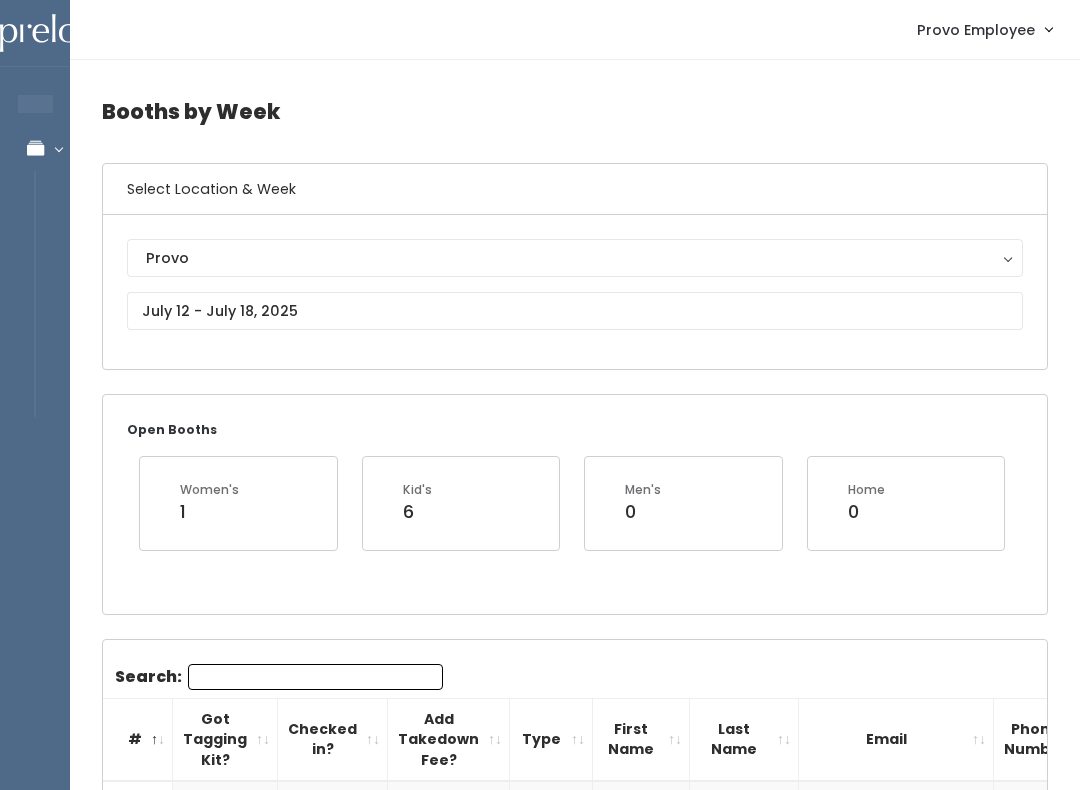 scroll, scrollTop: 0, scrollLeft: 0, axis: both 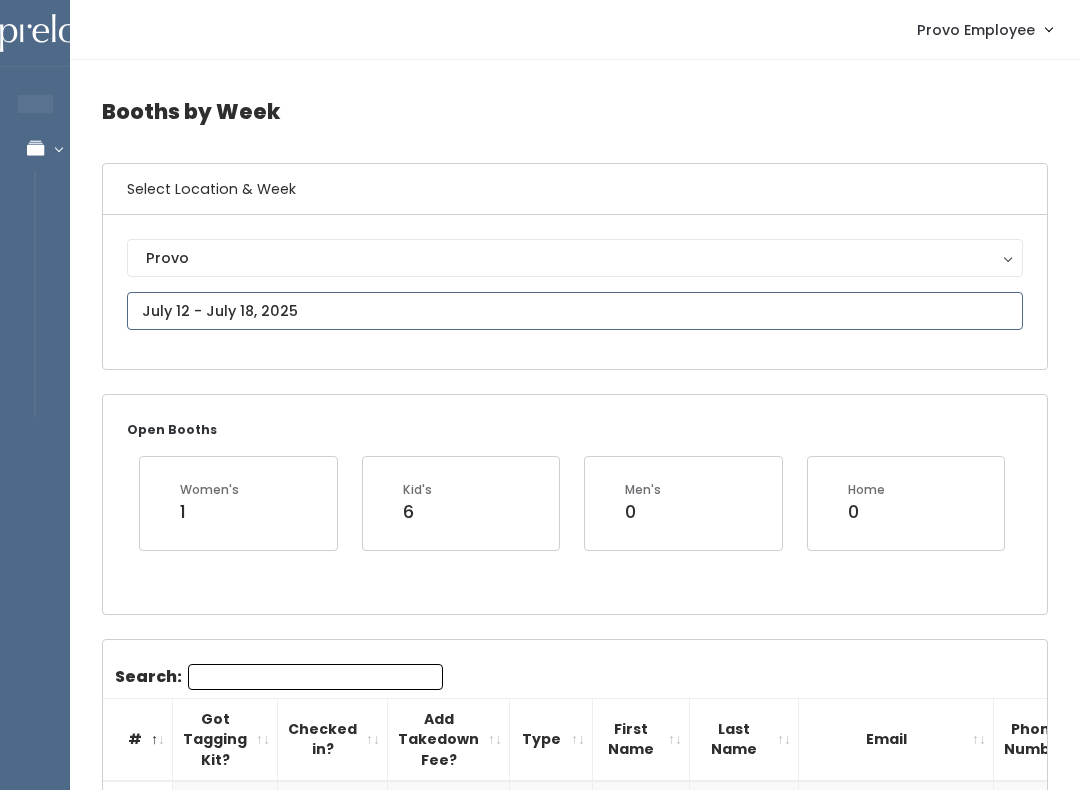 click at bounding box center (575, 311) 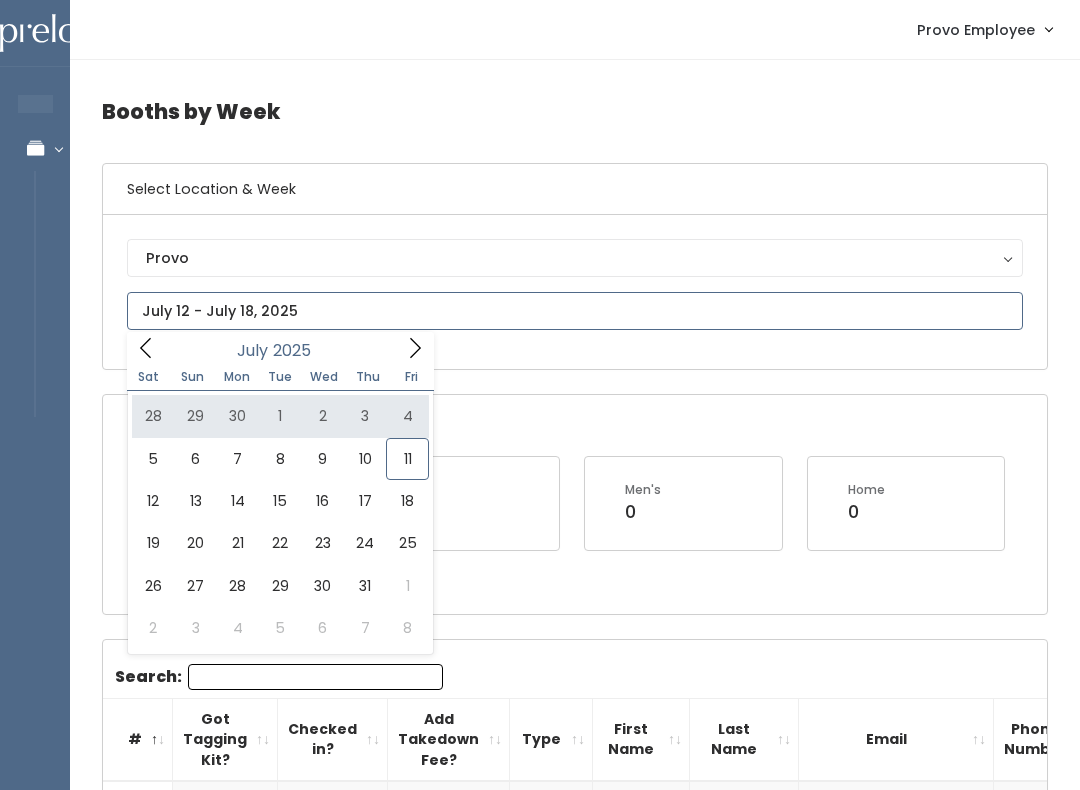 type on "[MONTH] [NUMBER] to [MONTH] [NUMBER]" 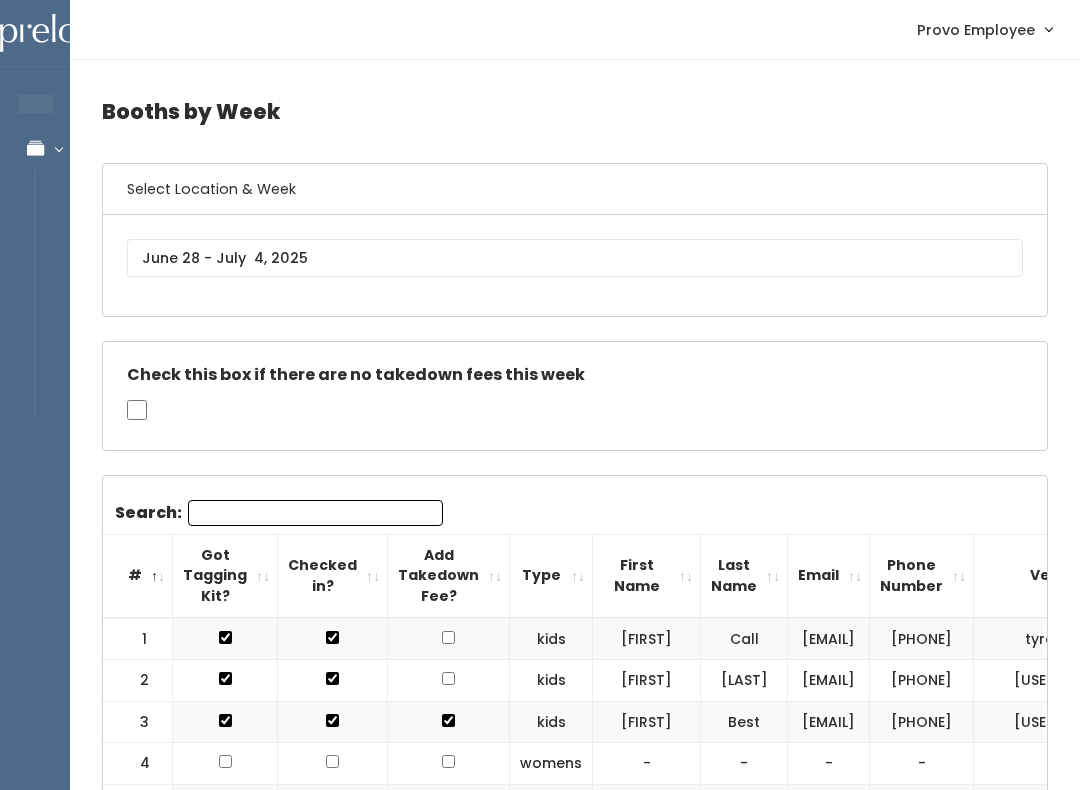 scroll, scrollTop: 0, scrollLeft: 0, axis: both 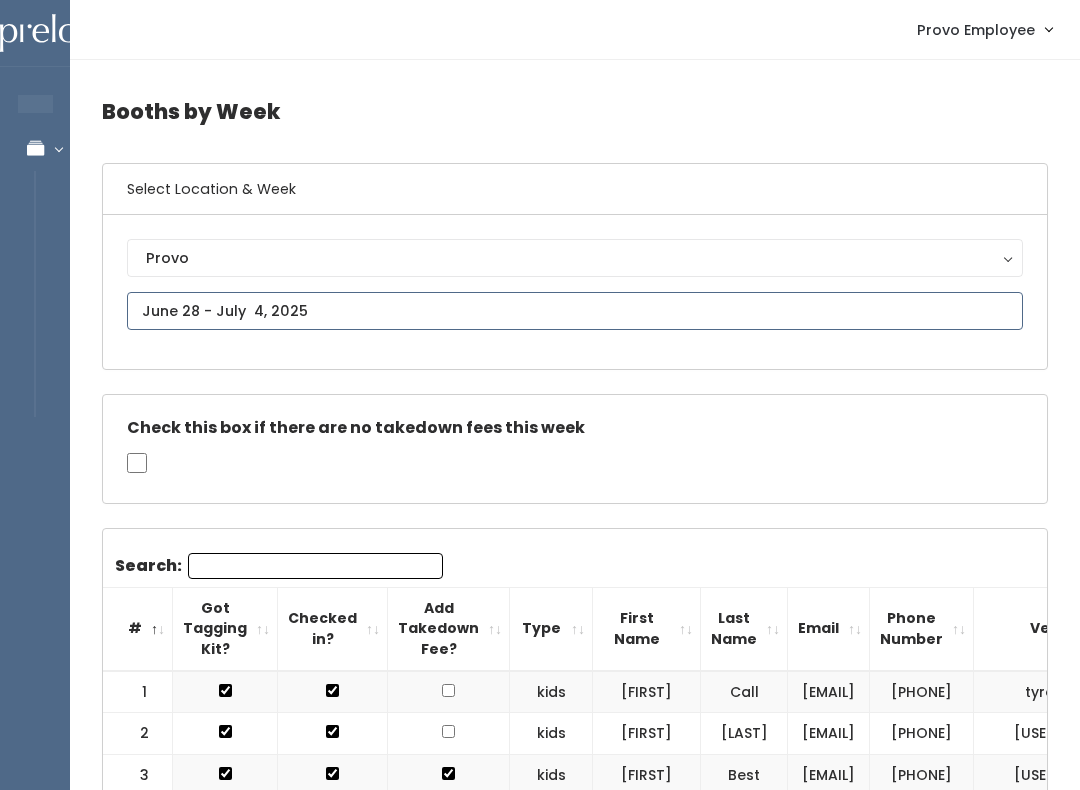 click at bounding box center (575, 311) 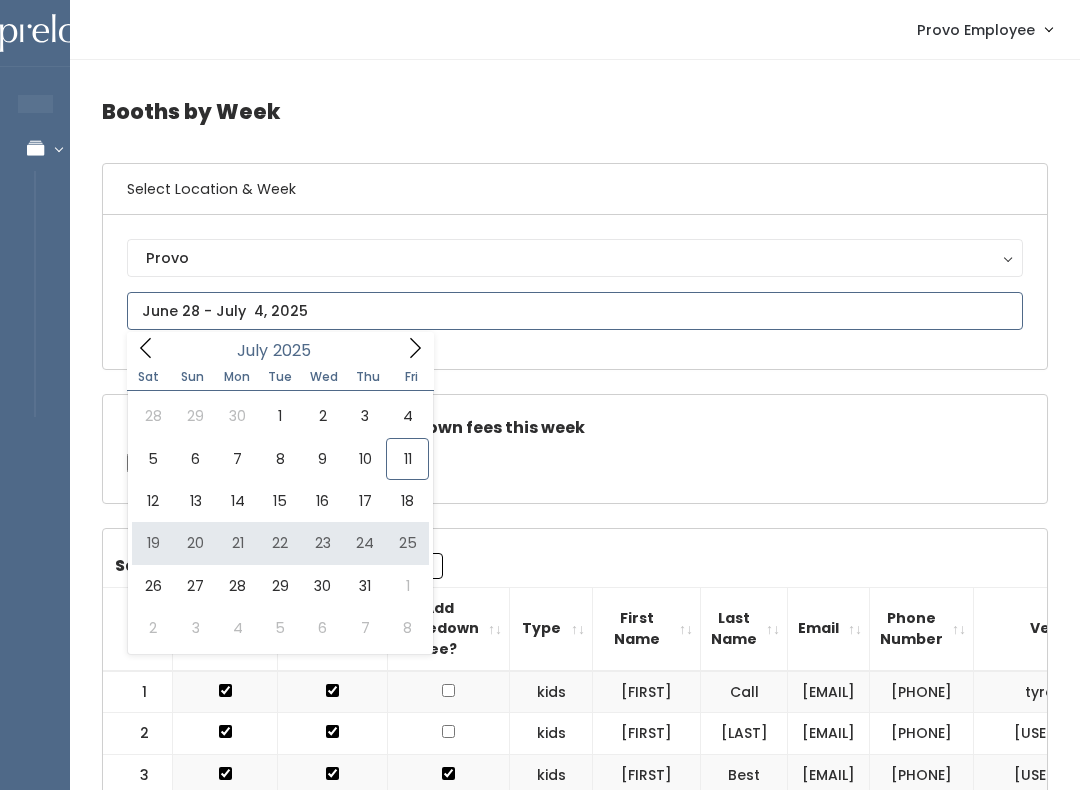 type on "July 19 to July 25" 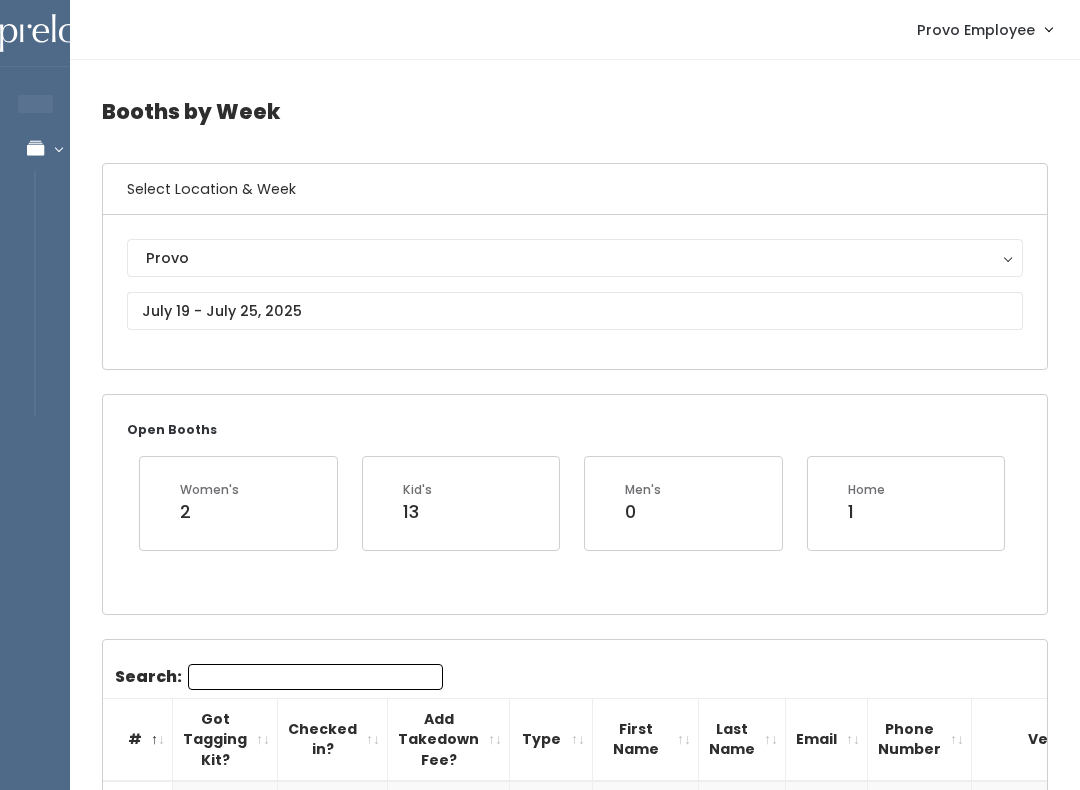 scroll, scrollTop: 109, scrollLeft: 0, axis: vertical 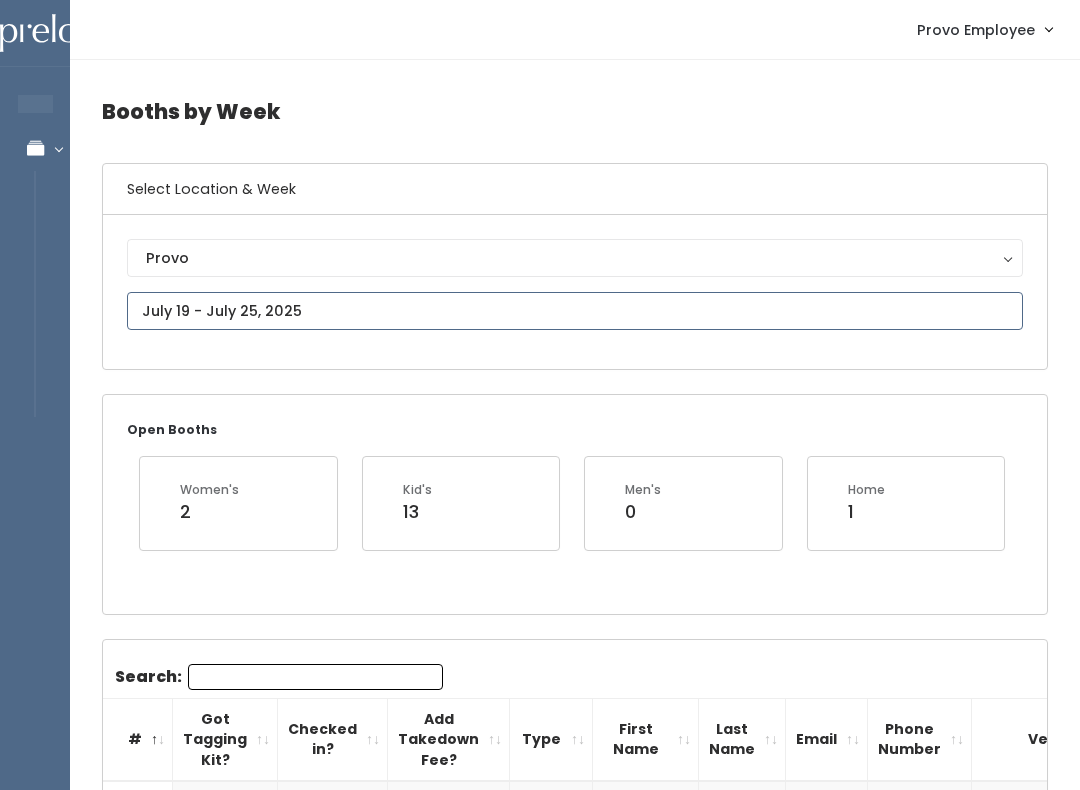 click on "EMPLOYEES
Manage Bookings
Booths by Week
All Bookings
Bookings with Booths
Booth Discounts
Seller Check-in
Provo Employee
Admin Home
My bookings
Account settings" at bounding box center [540, 1817] 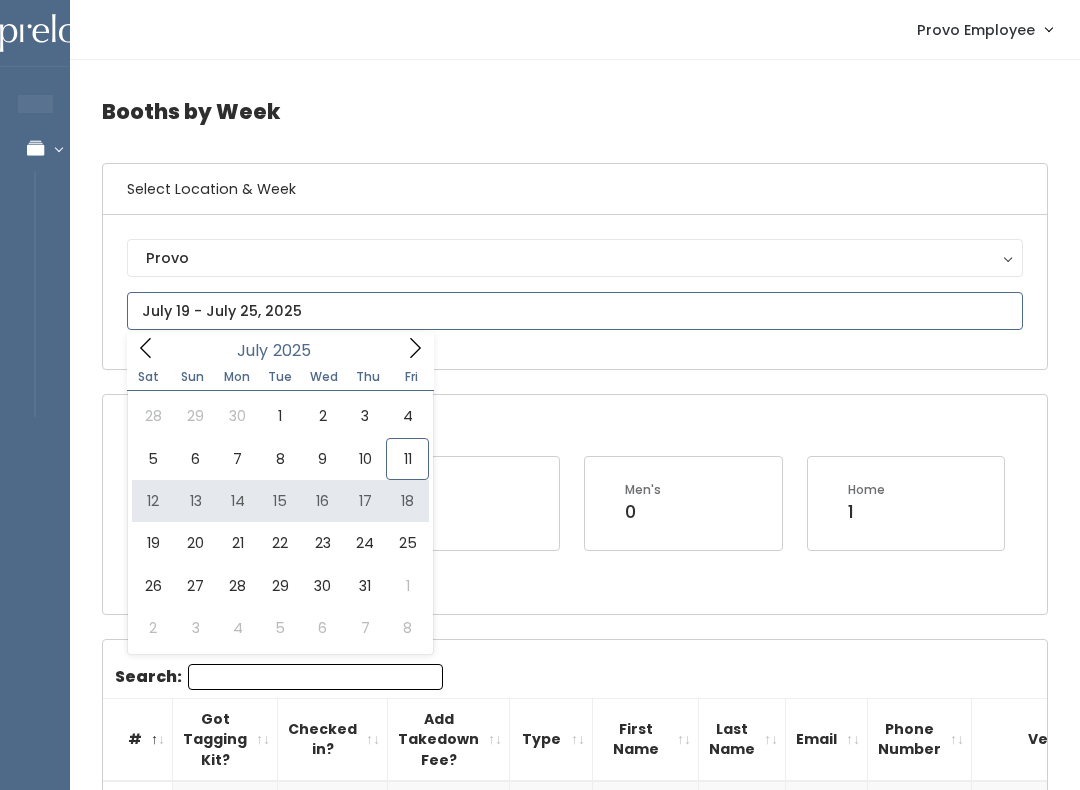 type on "[DATE] to [DATE]" 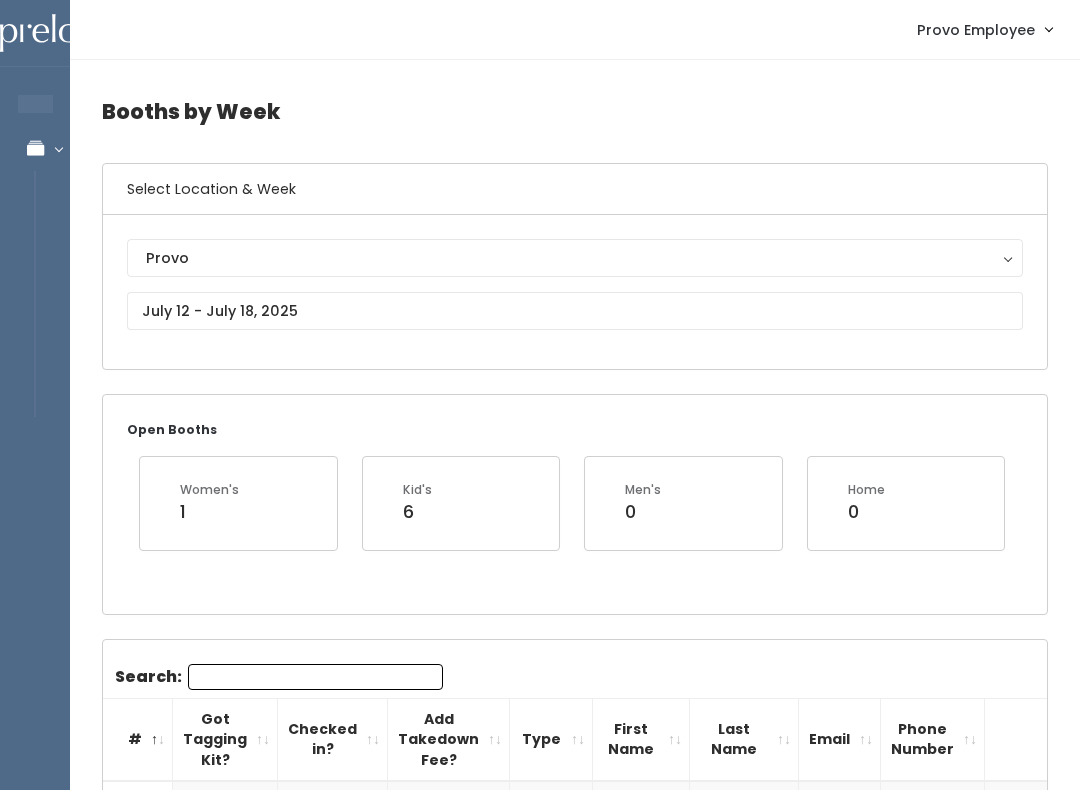 scroll, scrollTop: 0, scrollLeft: 0, axis: both 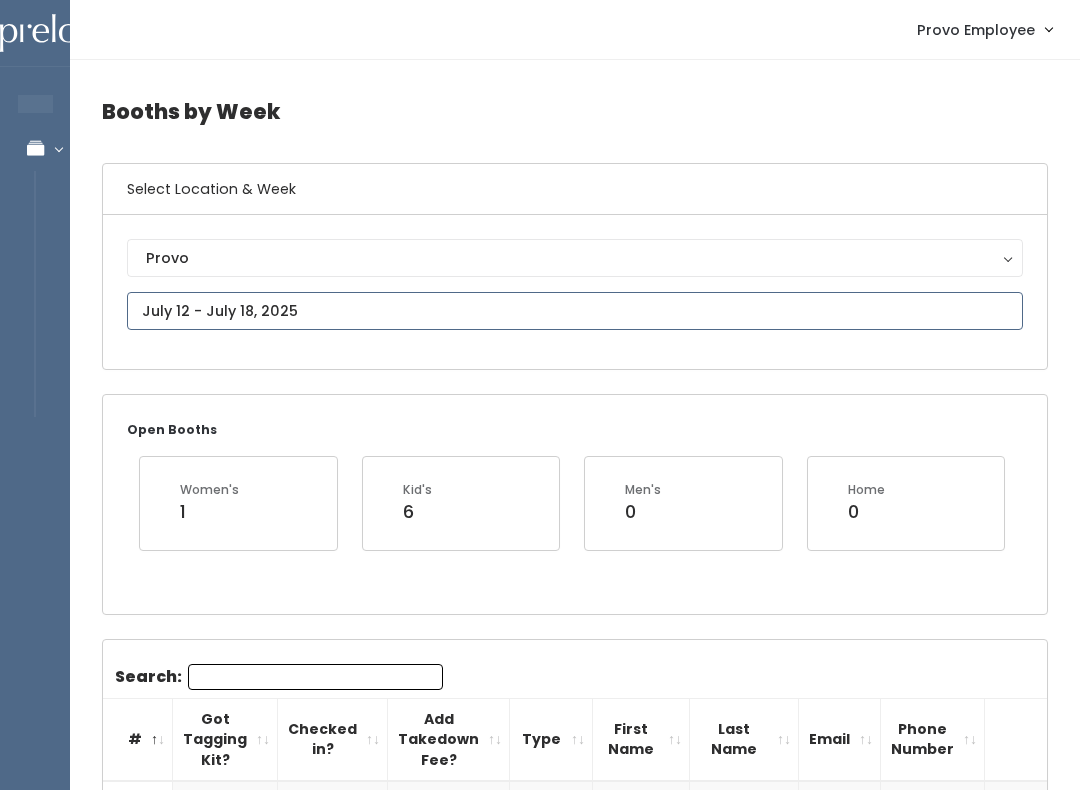 click at bounding box center (575, 311) 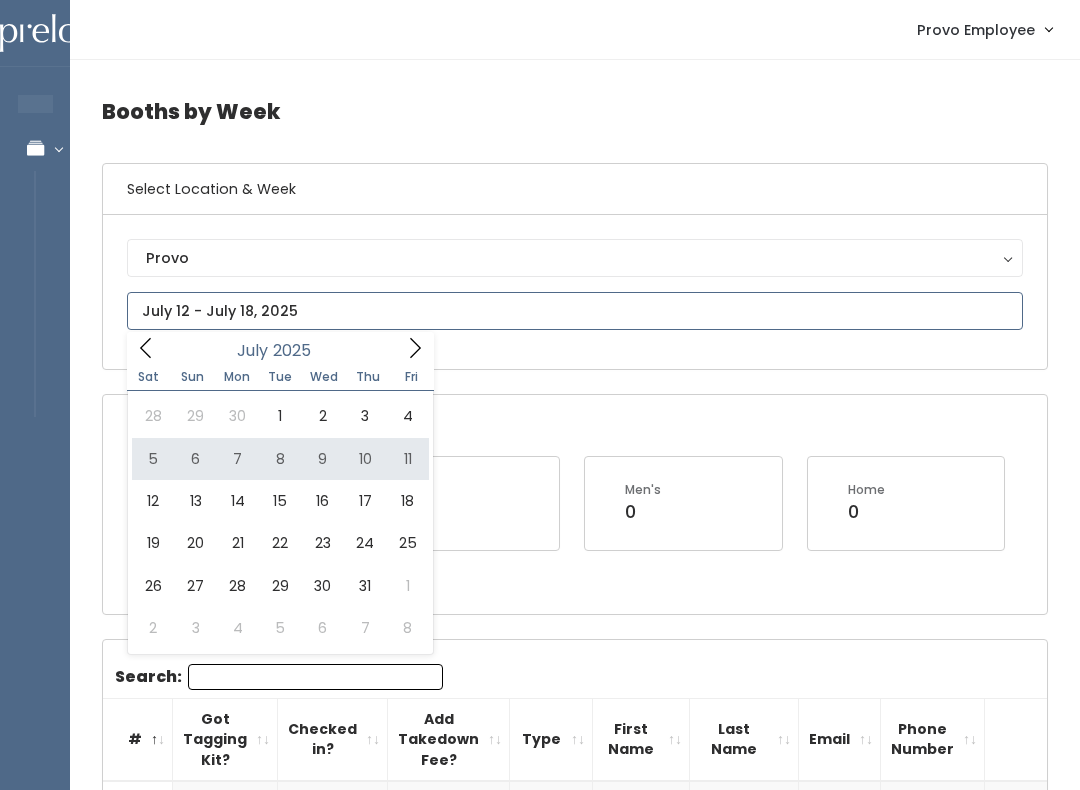 type on "July 5 to July 11" 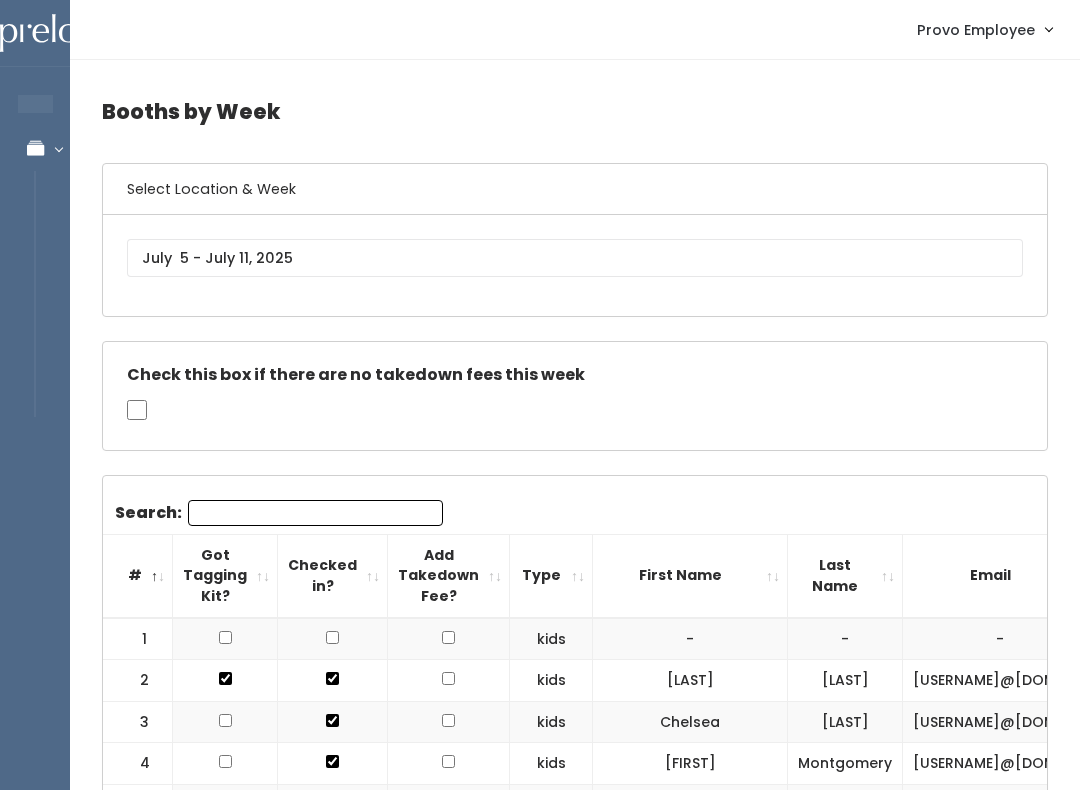 scroll, scrollTop: 796, scrollLeft: 0, axis: vertical 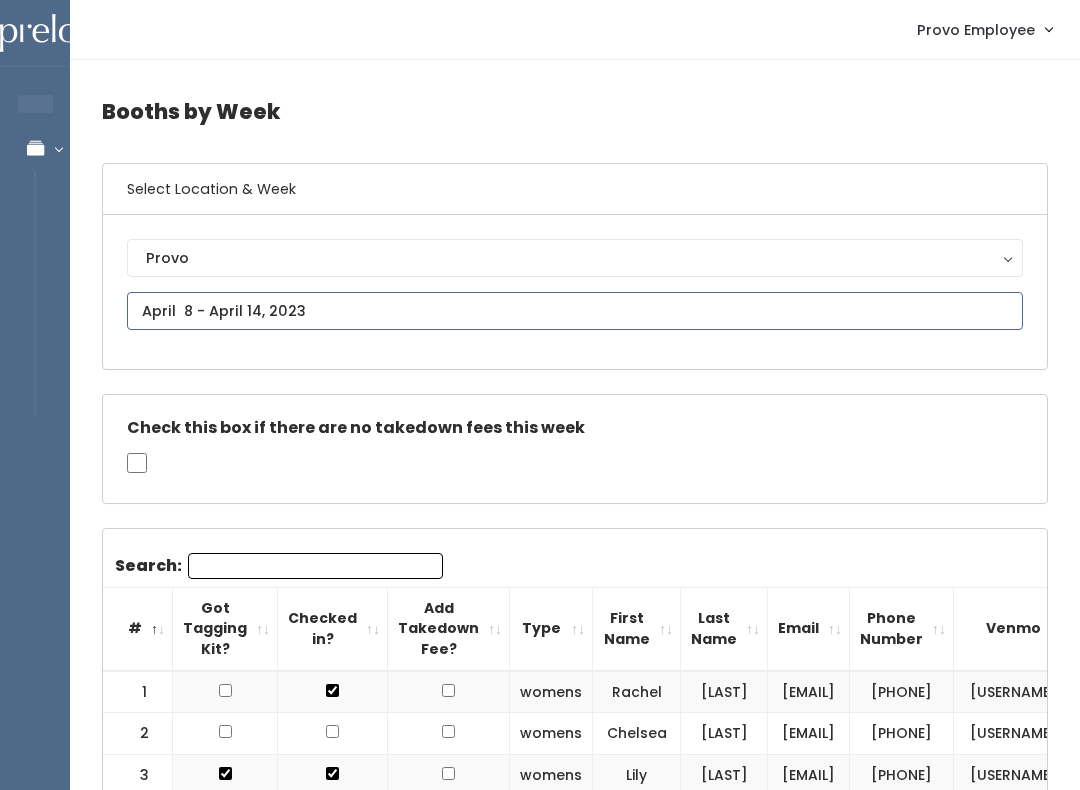 click on "EMPLOYEES
Manage Bookings
Booths by Week
All Bookings
Bookings with Booths
Booth Discounts
Seller Check-in
Provo Employee
Admin Home
My bookings
Account settings" at bounding box center (540, 1595) 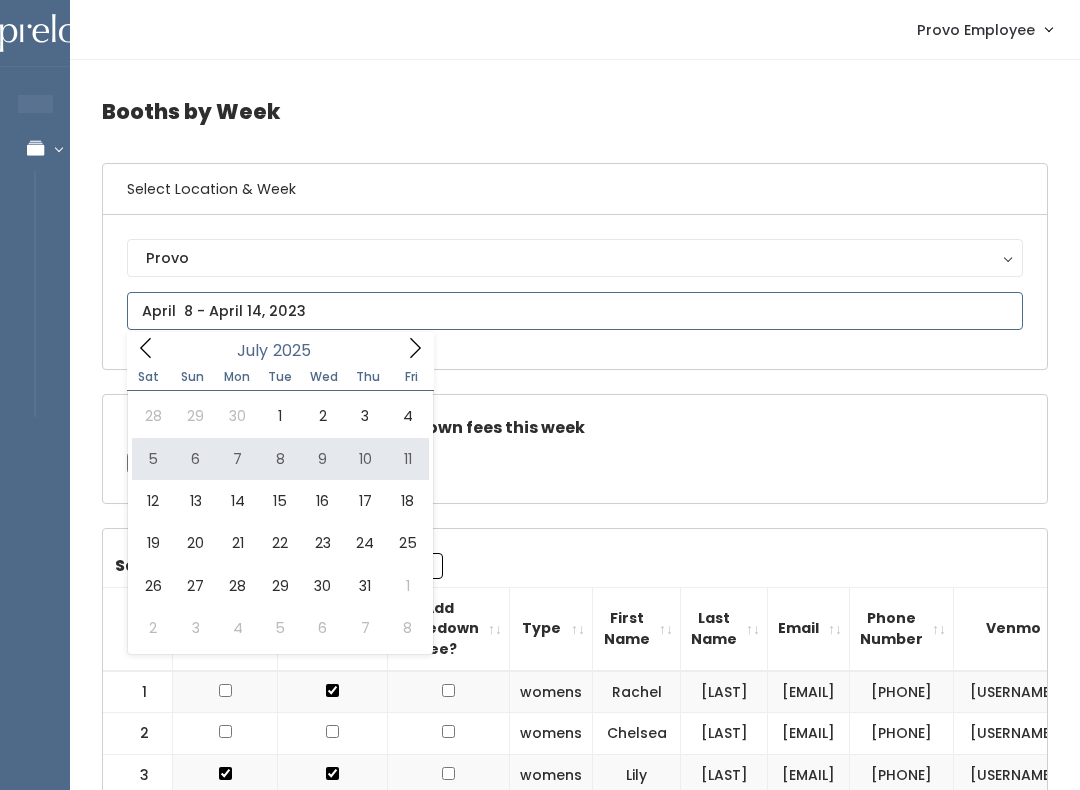 type on "[MONTH] [NUMBER] to [MONTH] [NUMBER]" 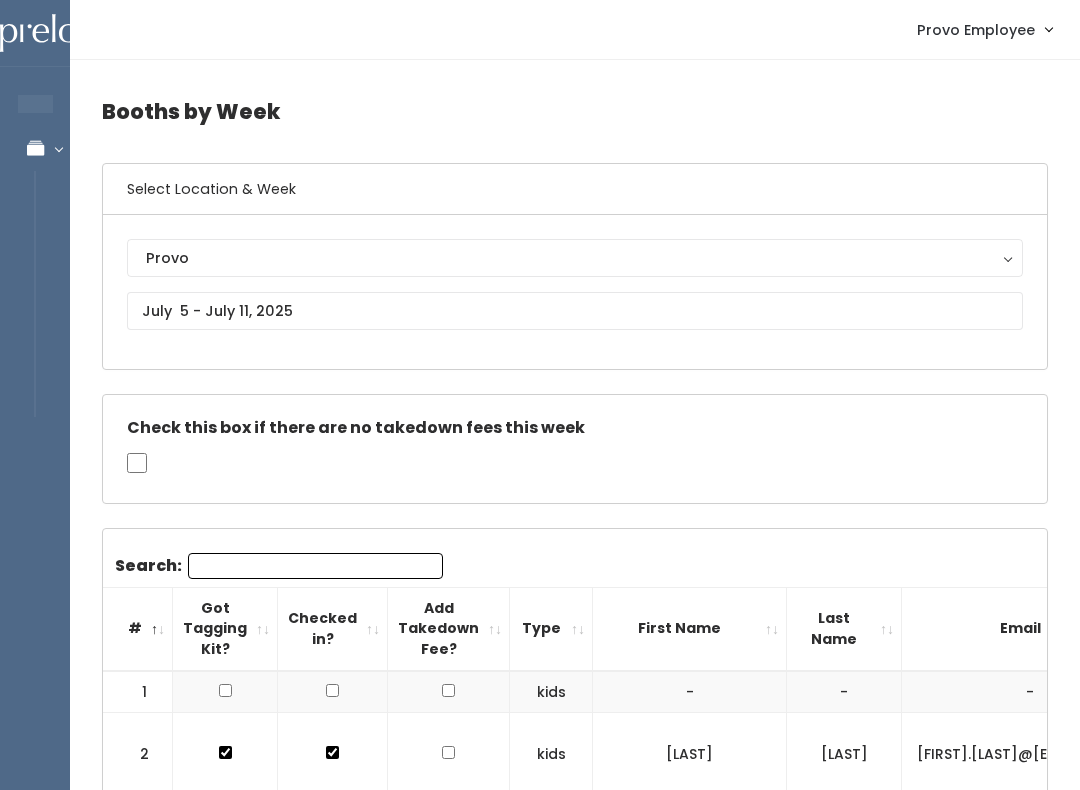 scroll, scrollTop: 0, scrollLeft: 0, axis: both 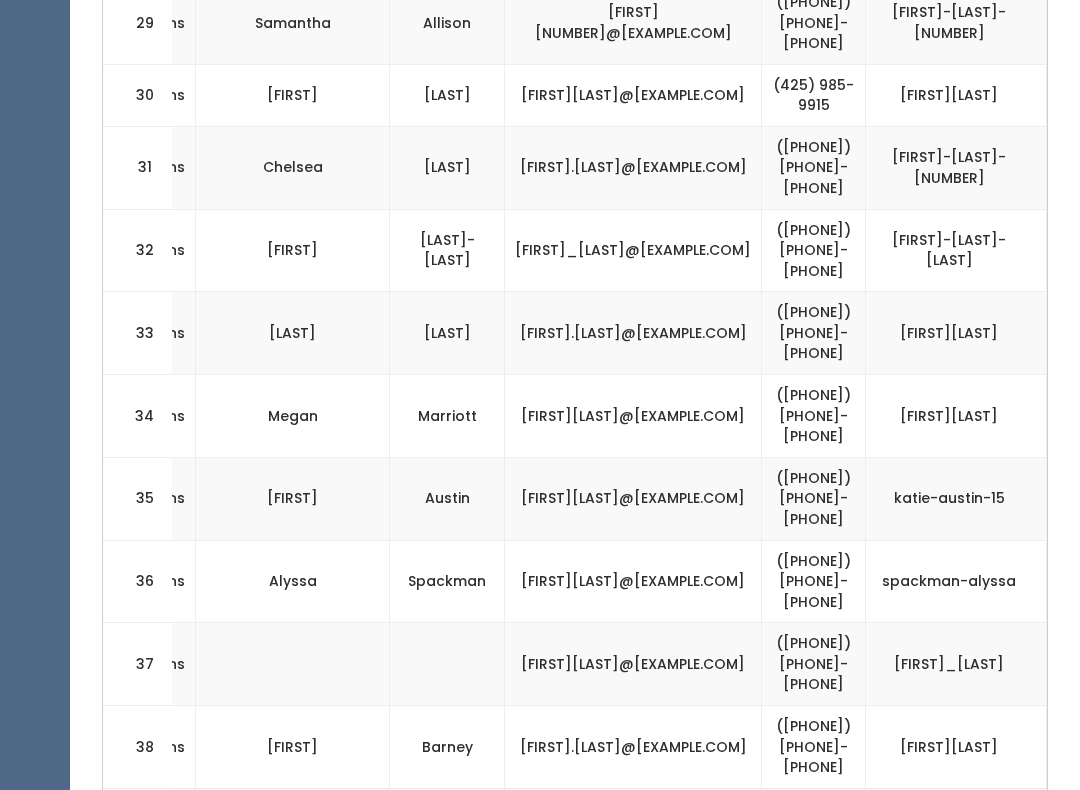 click on "[EMAIL]" at bounding box center [633, 1077] 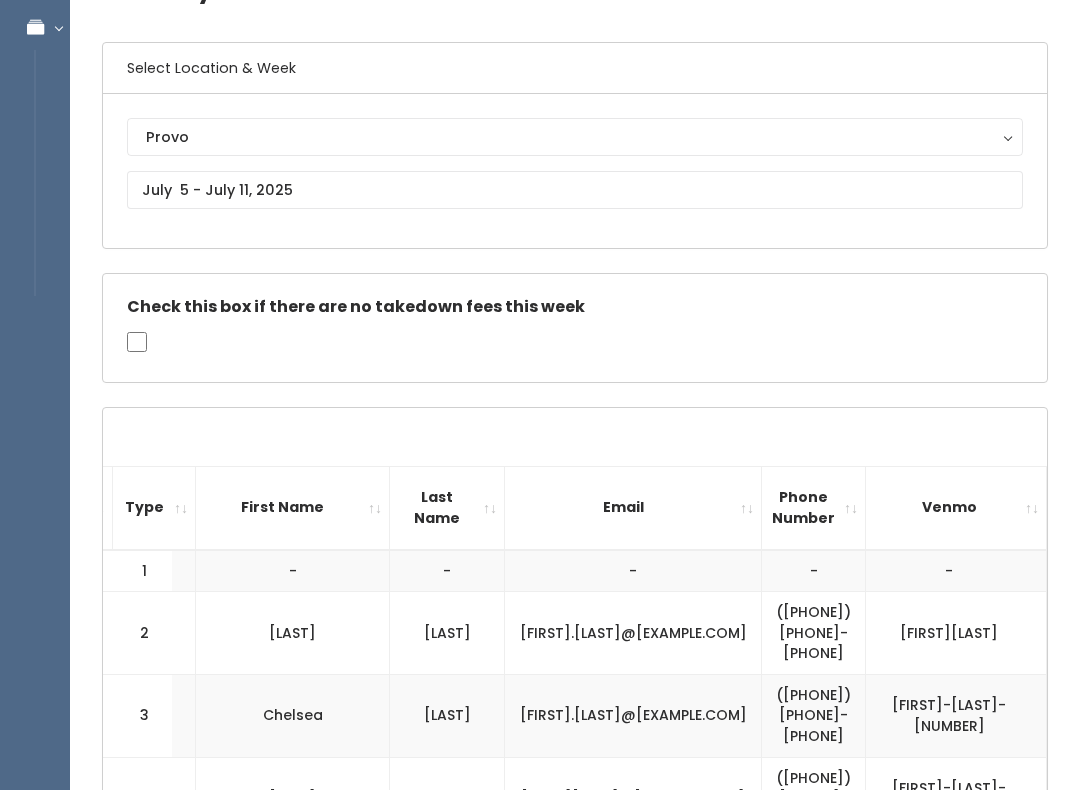scroll, scrollTop: 0, scrollLeft: 0, axis: both 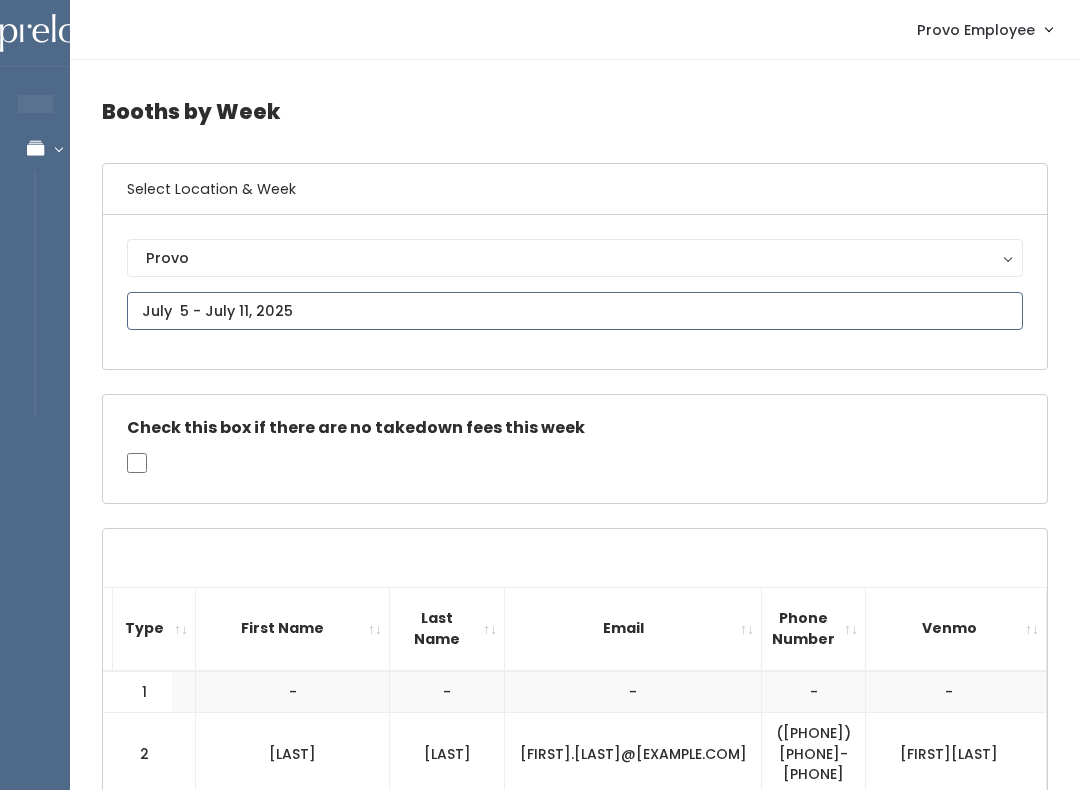 click at bounding box center [575, 311] 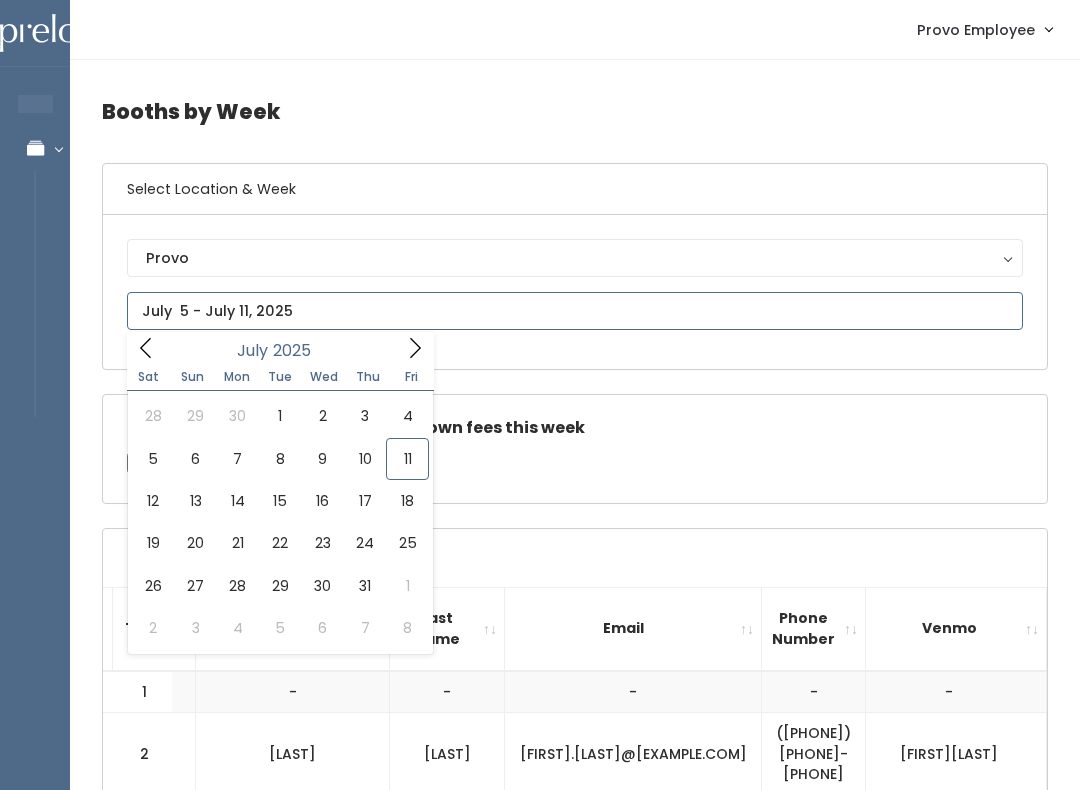 type on "[MONTH] [NUMBER] to [MONTH] [NUMBER]" 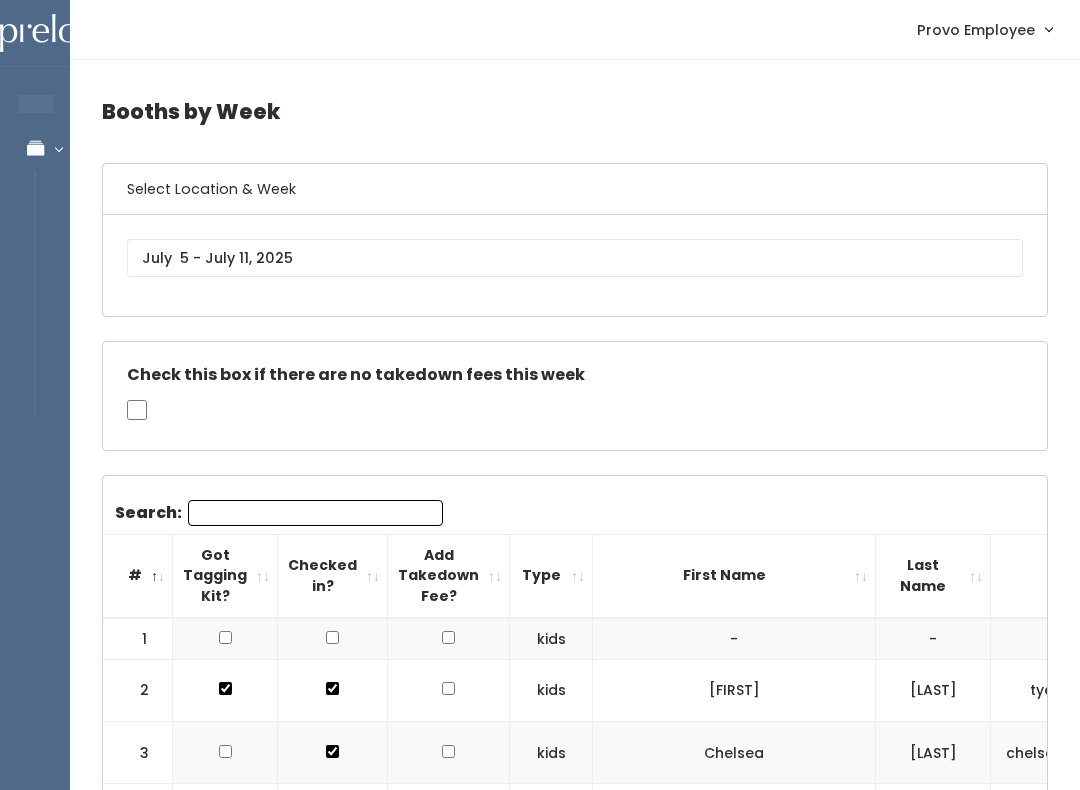 scroll, scrollTop: 0, scrollLeft: 0, axis: both 